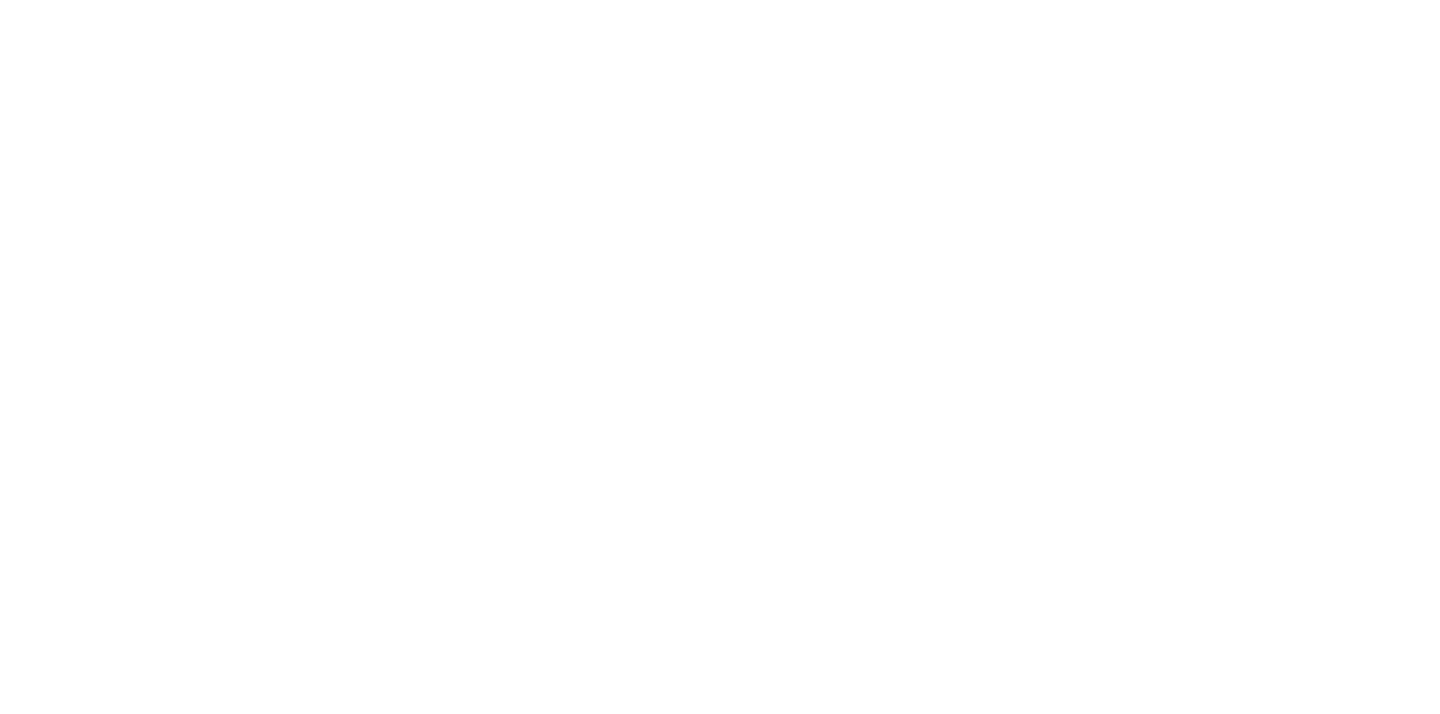 scroll, scrollTop: 0, scrollLeft: 0, axis: both 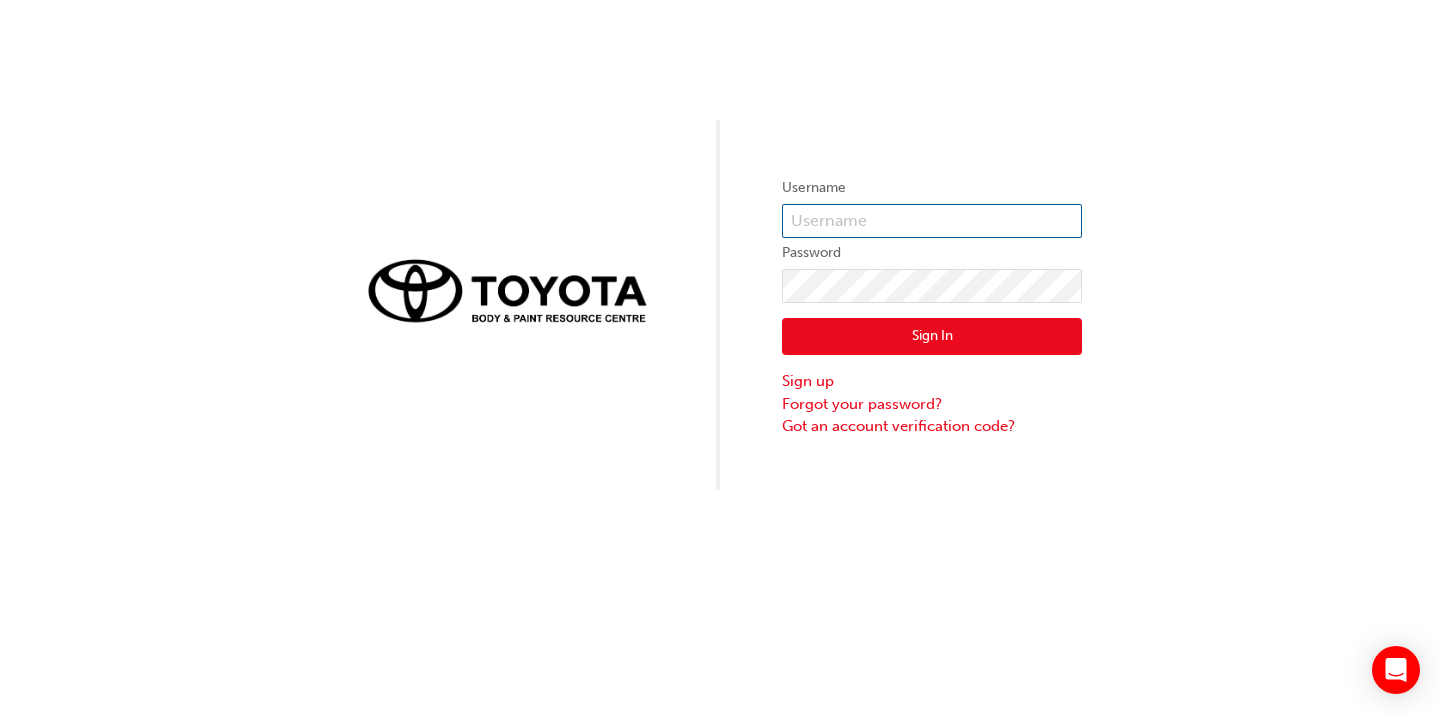 click at bounding box center [932, 221] 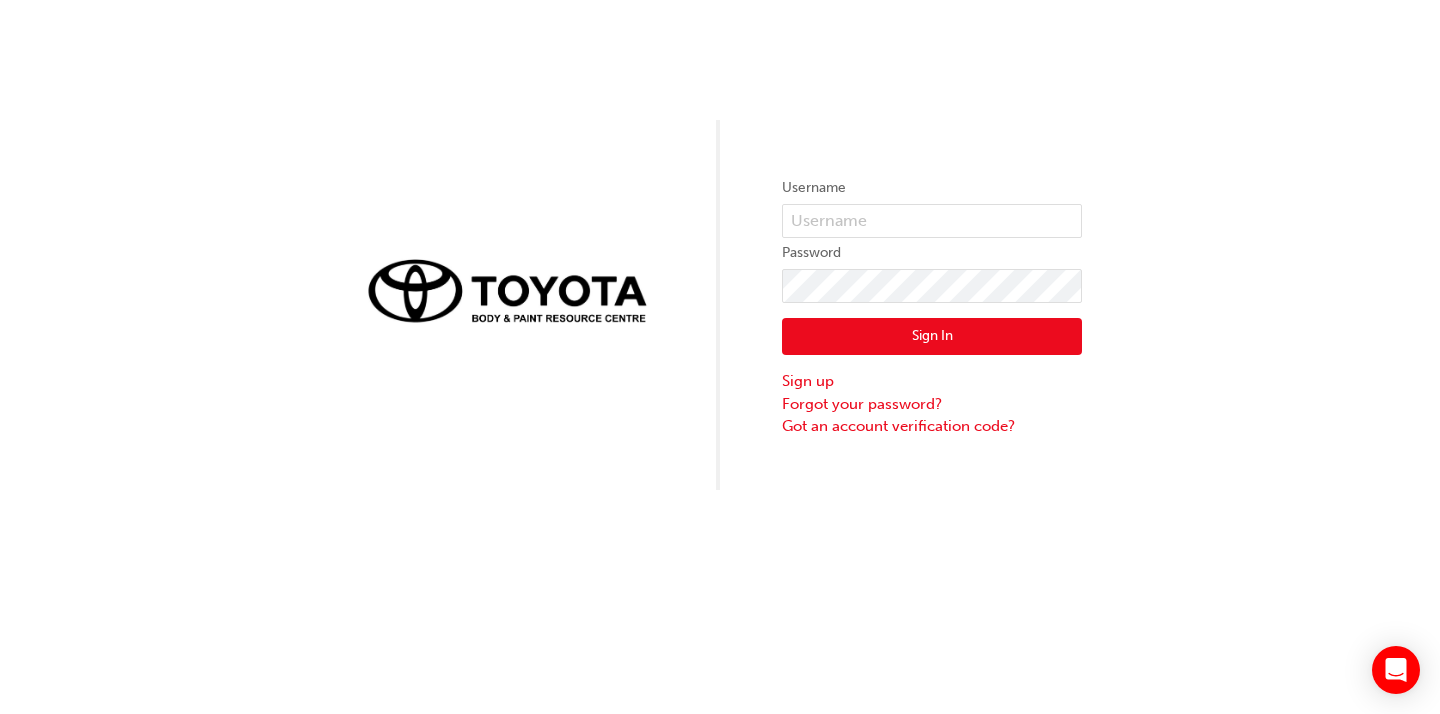 click on "Username Password Sign In Sign up Forgot your password? Got an account verification code?" at bounding box center [720, 245] 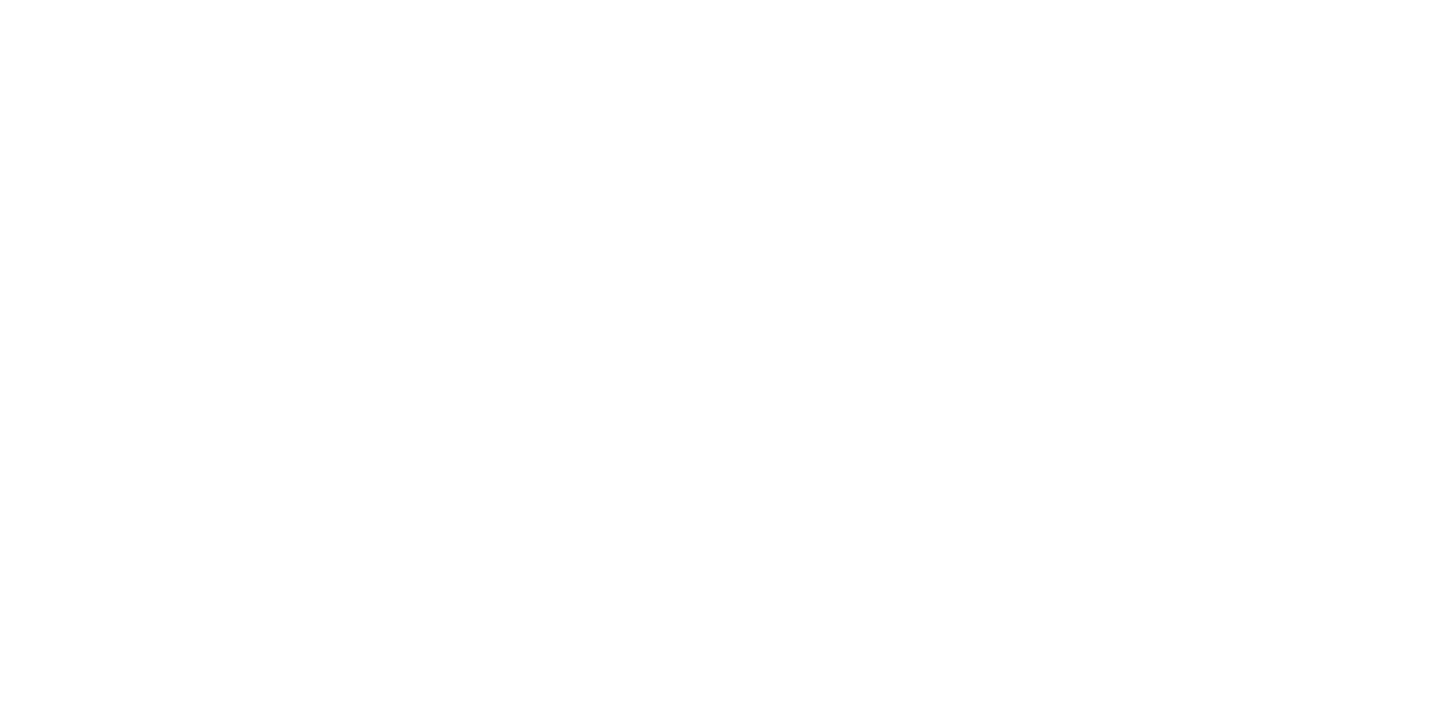 scroll, scrollTop: 0, scrollLeft: 0, axis: both 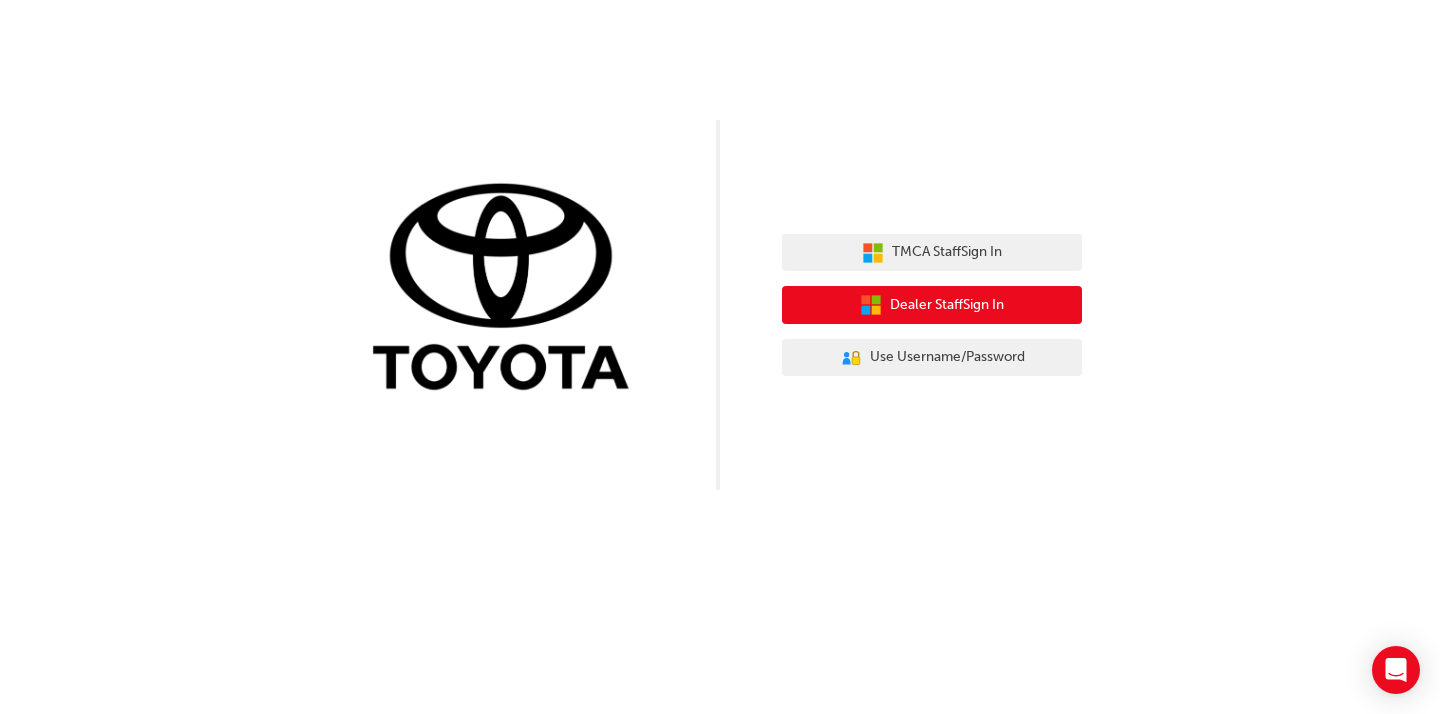 click on "Dealer Staff  Sign In" at bounding box center (947, 305) 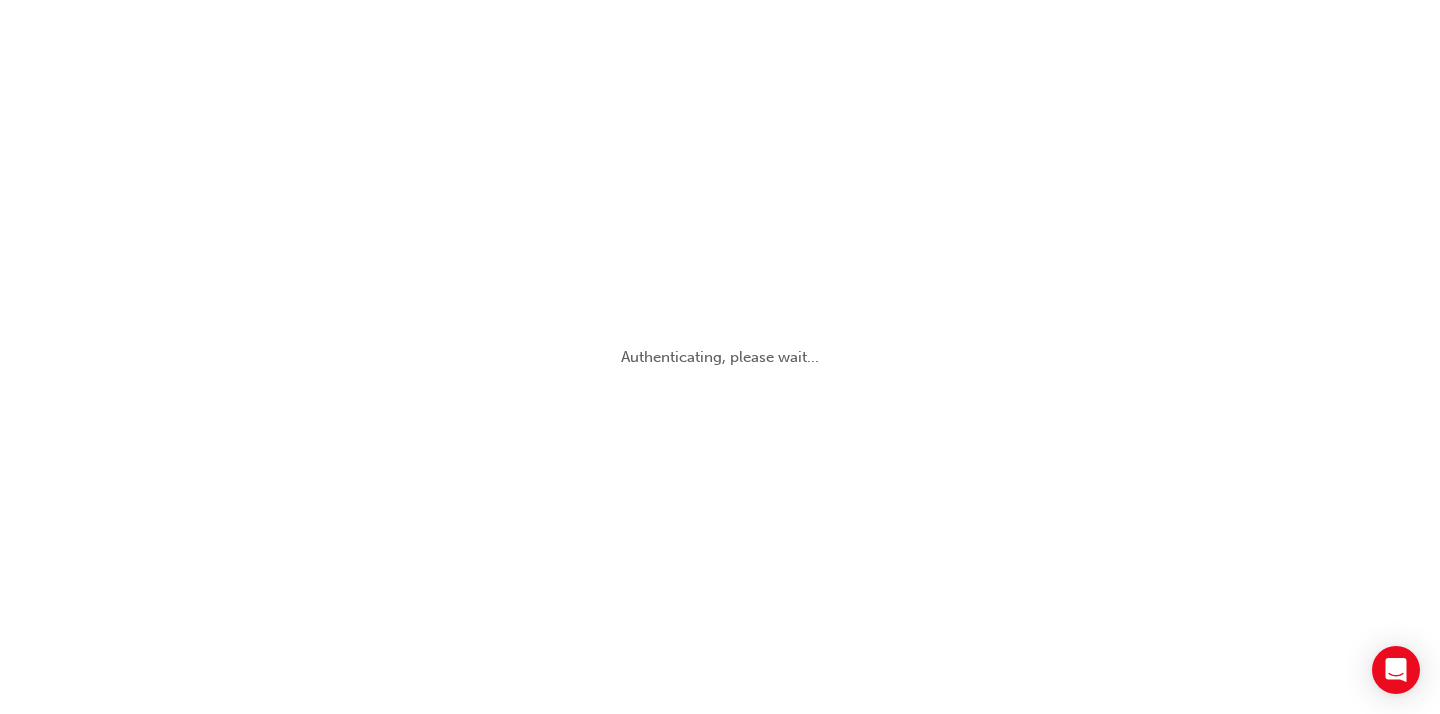 scroll, scrollTop: 0, scrollLeft: 0, axis: both 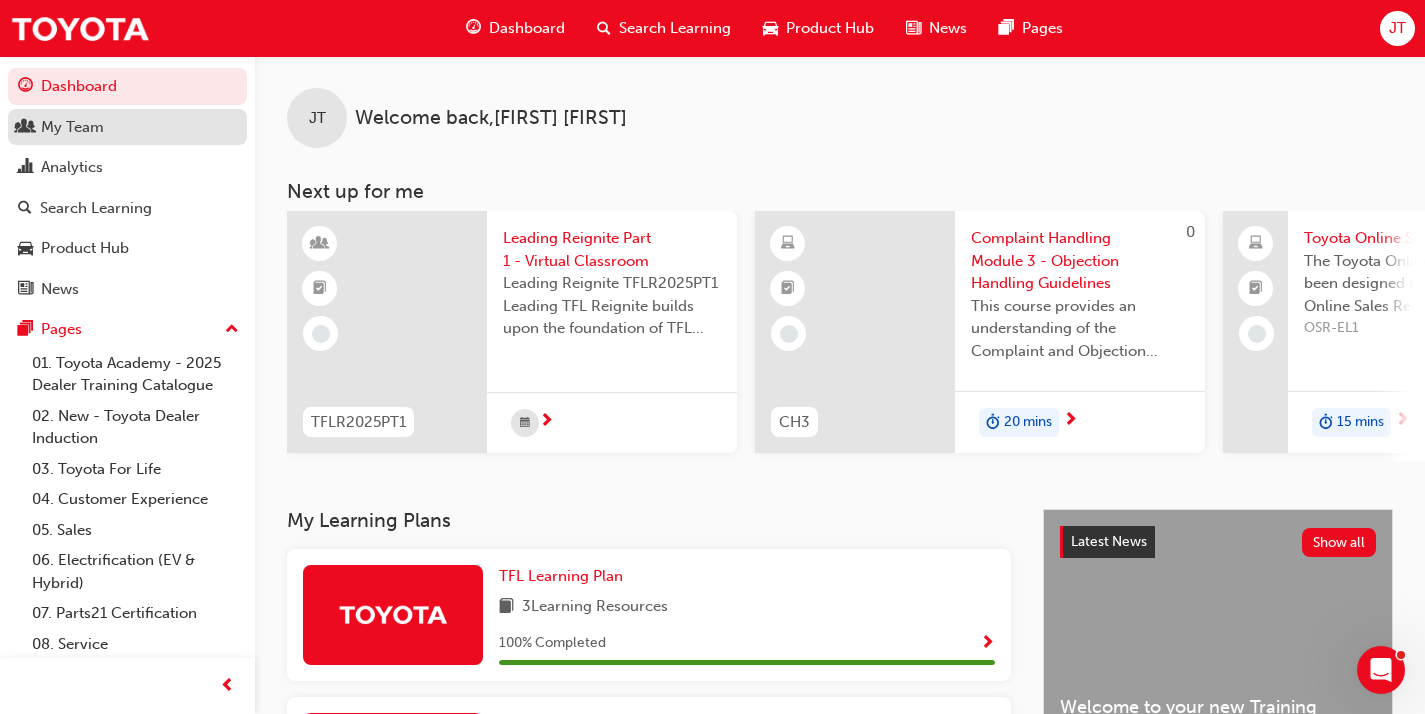 click on "My Team" at bounding box center [127, 127] 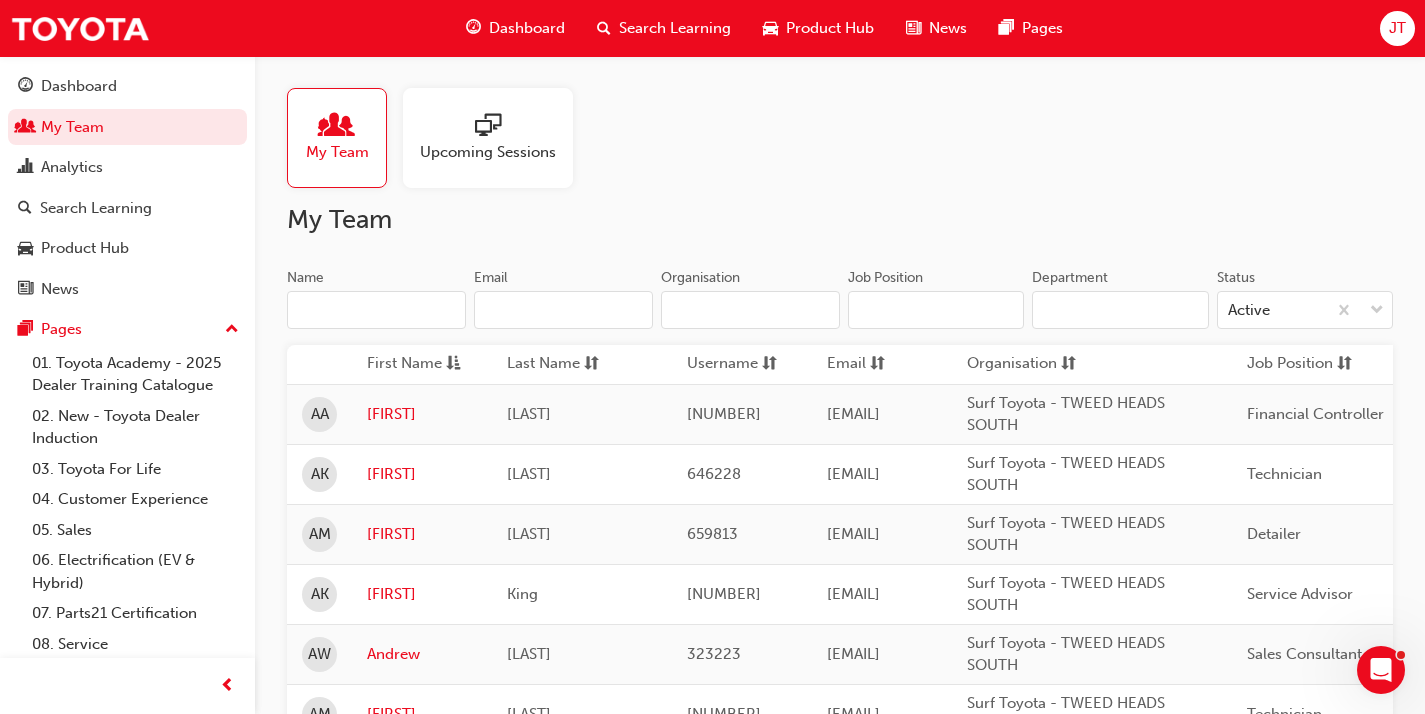 click on "Name" at bounding box center [376, 310] 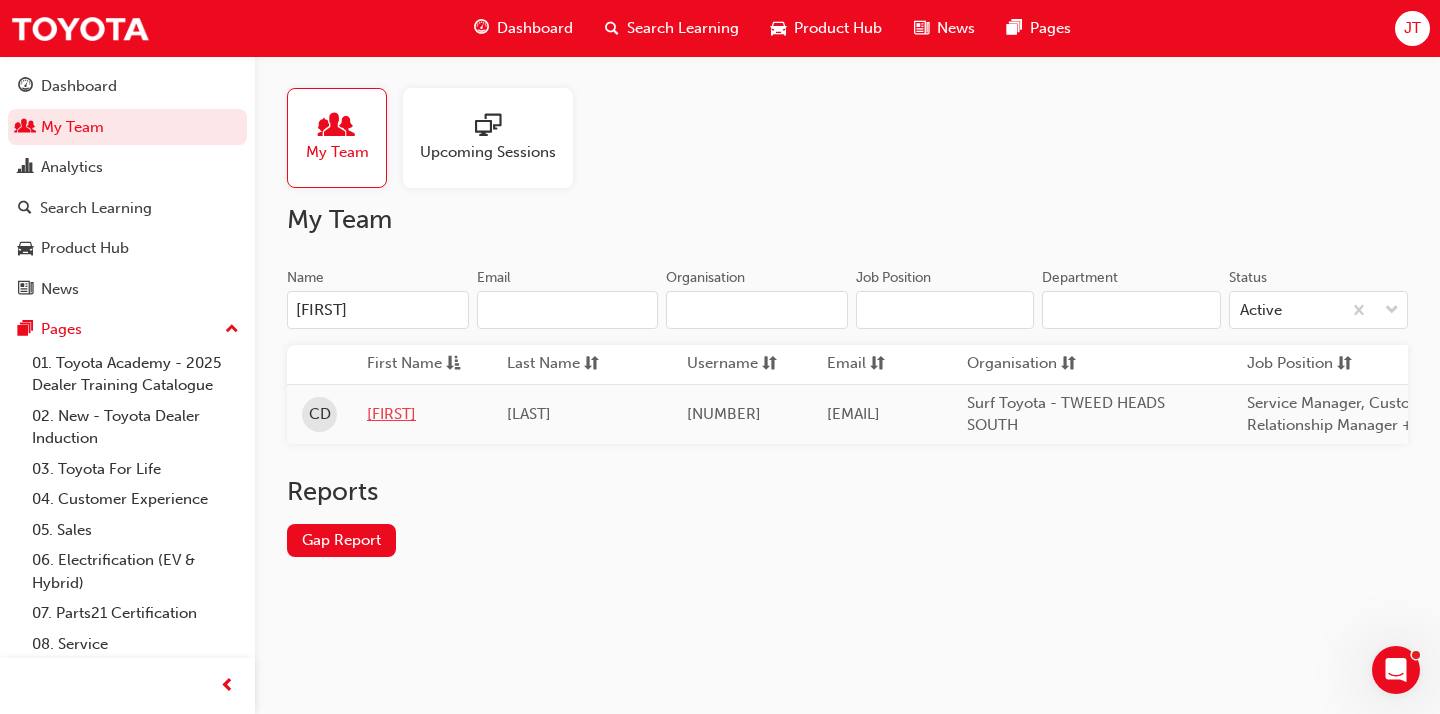 type on "[FIRST]" 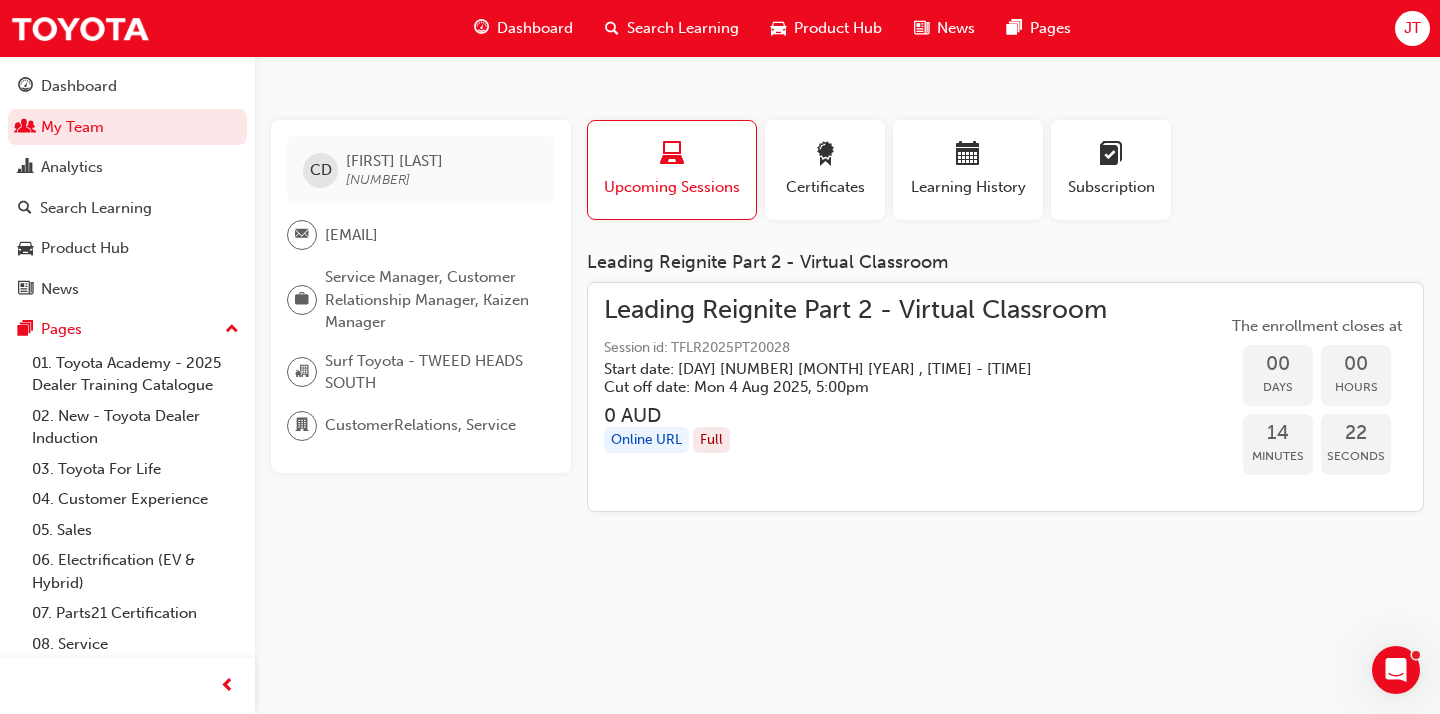 click on "Start date:   [DAY] [NUMBER] [MONTH] [YEAR] , [TIME] - [TIME]" at bounding box center (839, 369) 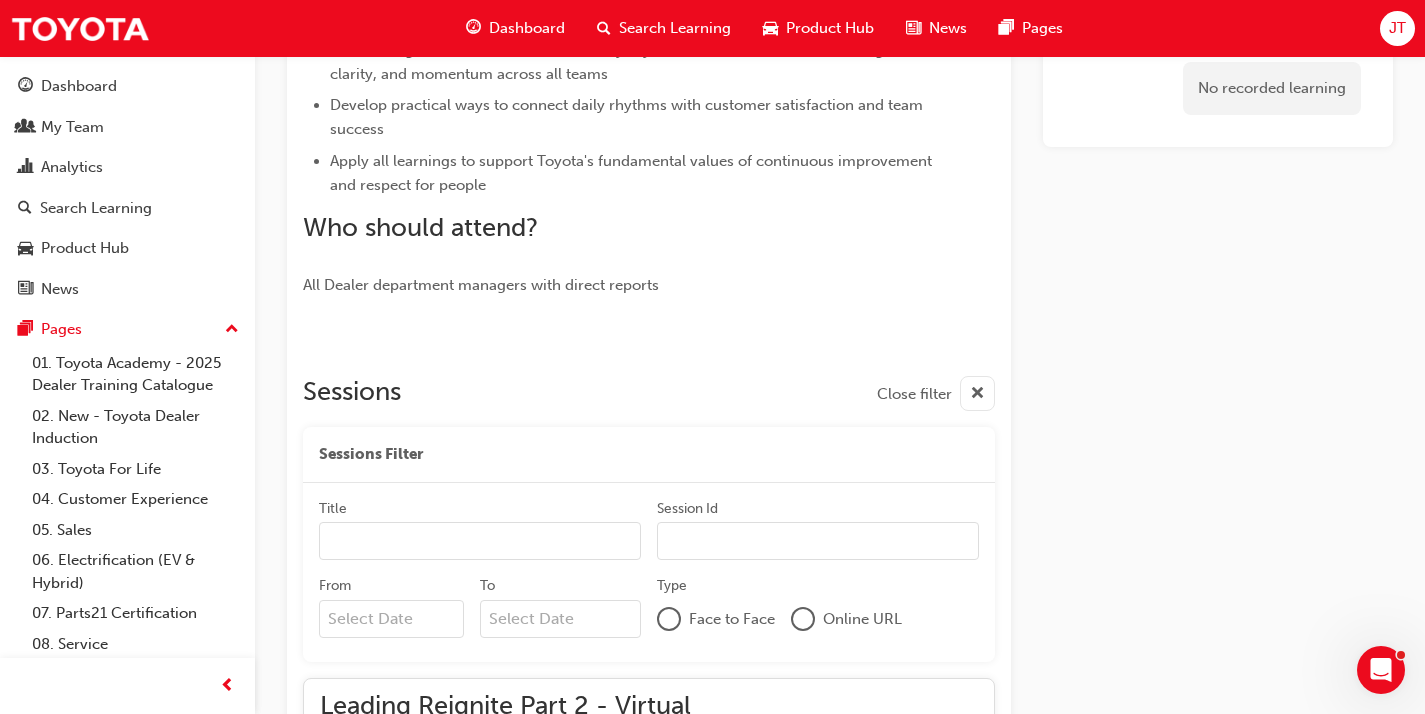 scroll, scrollTop: 1867, scrollLeft: 0, axis: vertical 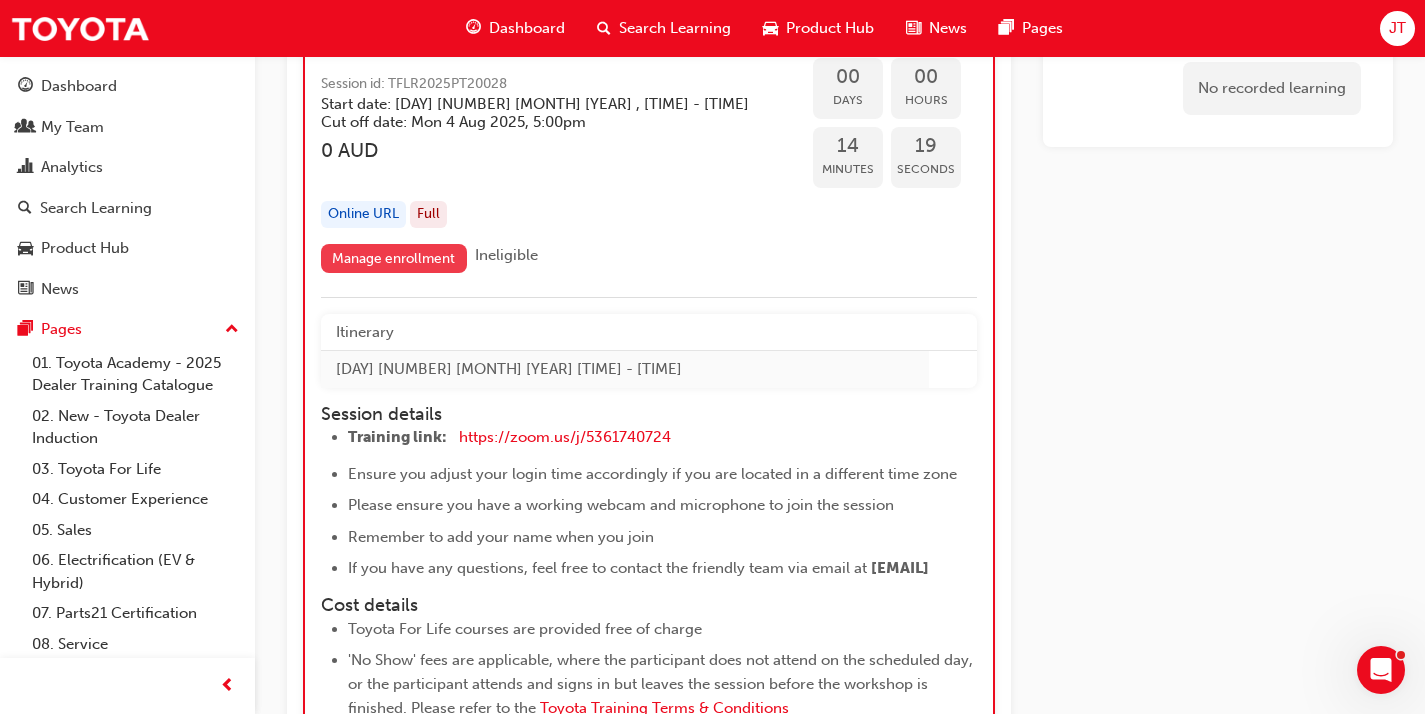click on "Manage enrollment" at bounding box center (394, 258) 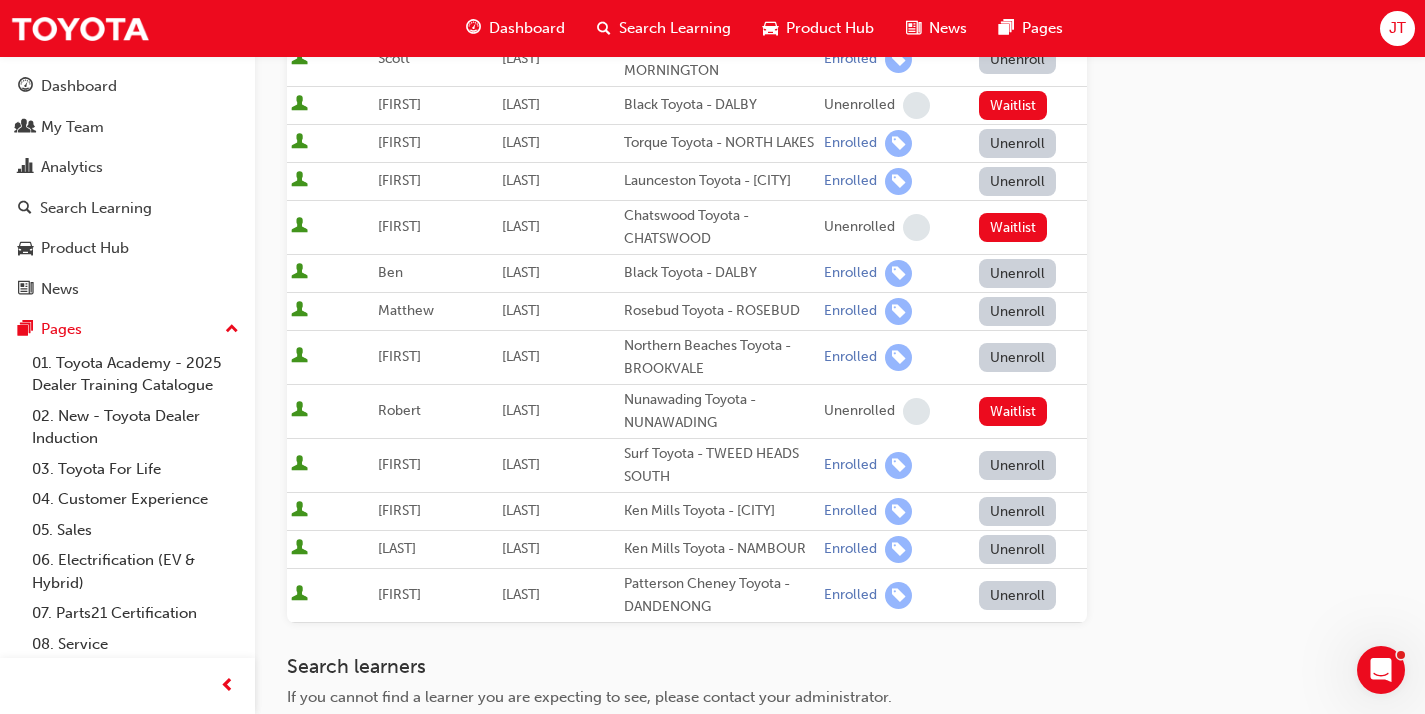 scroll, scrollTop: 904, scrollLeft: 0, axis: vertical 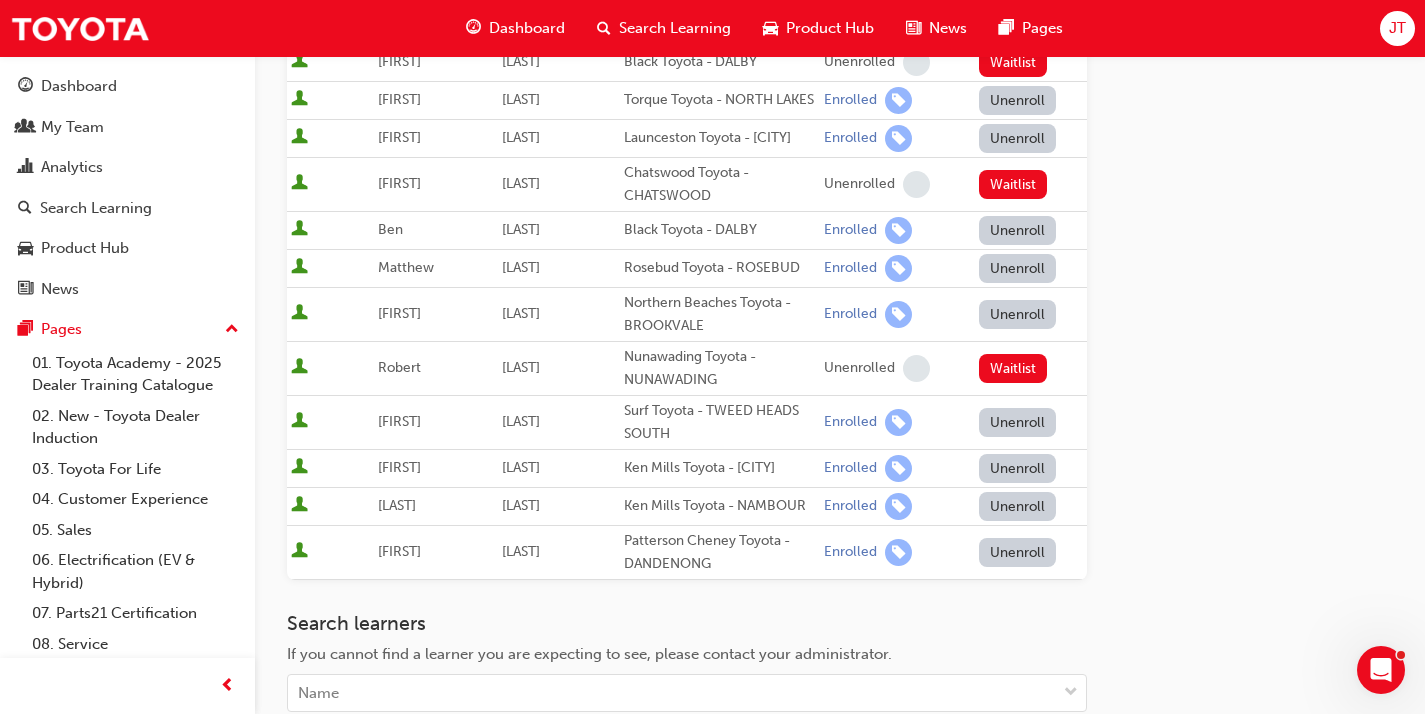 click on "Unenroll" at bounding box center [1018, 422] 